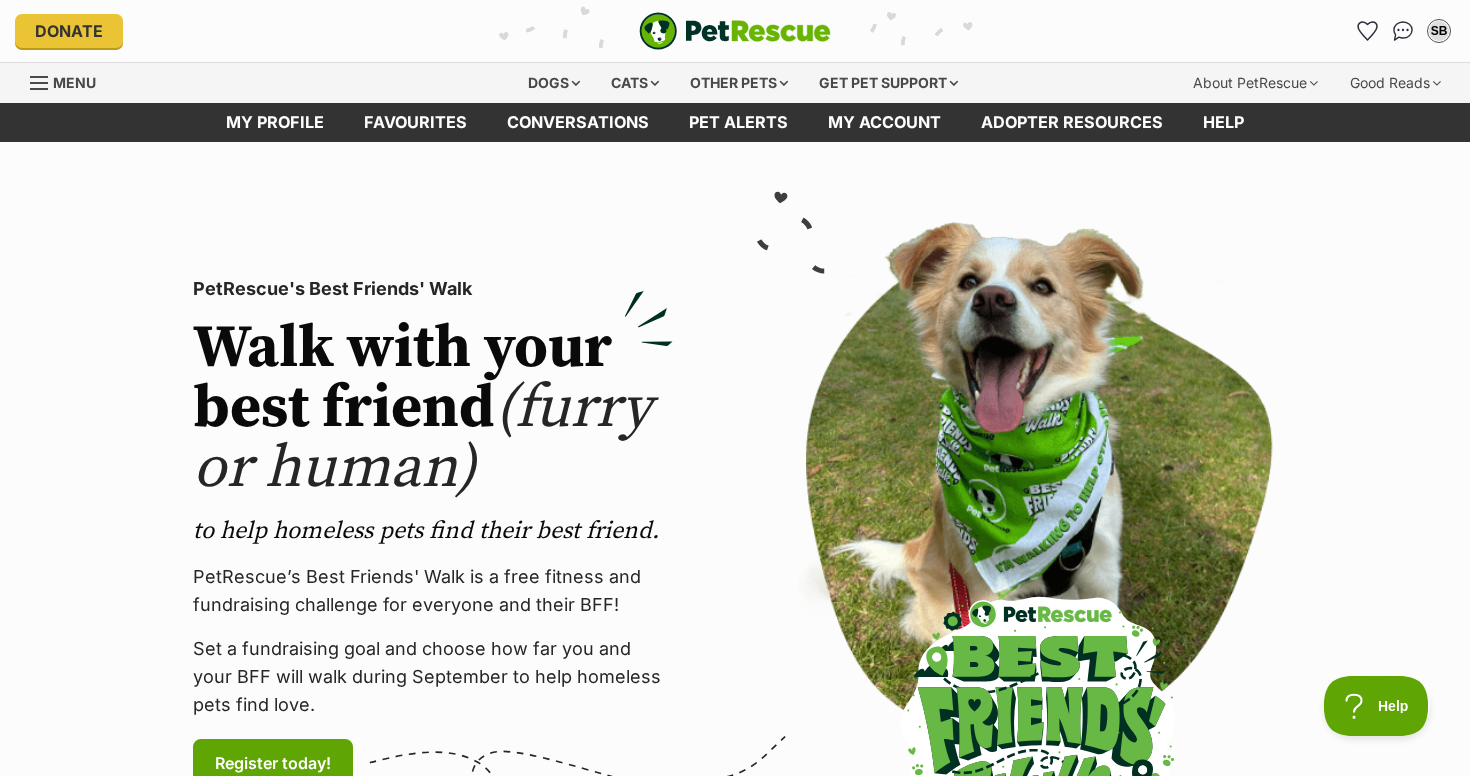 scroll, scrollTop: 0, scrollLeft: 0, axis: both 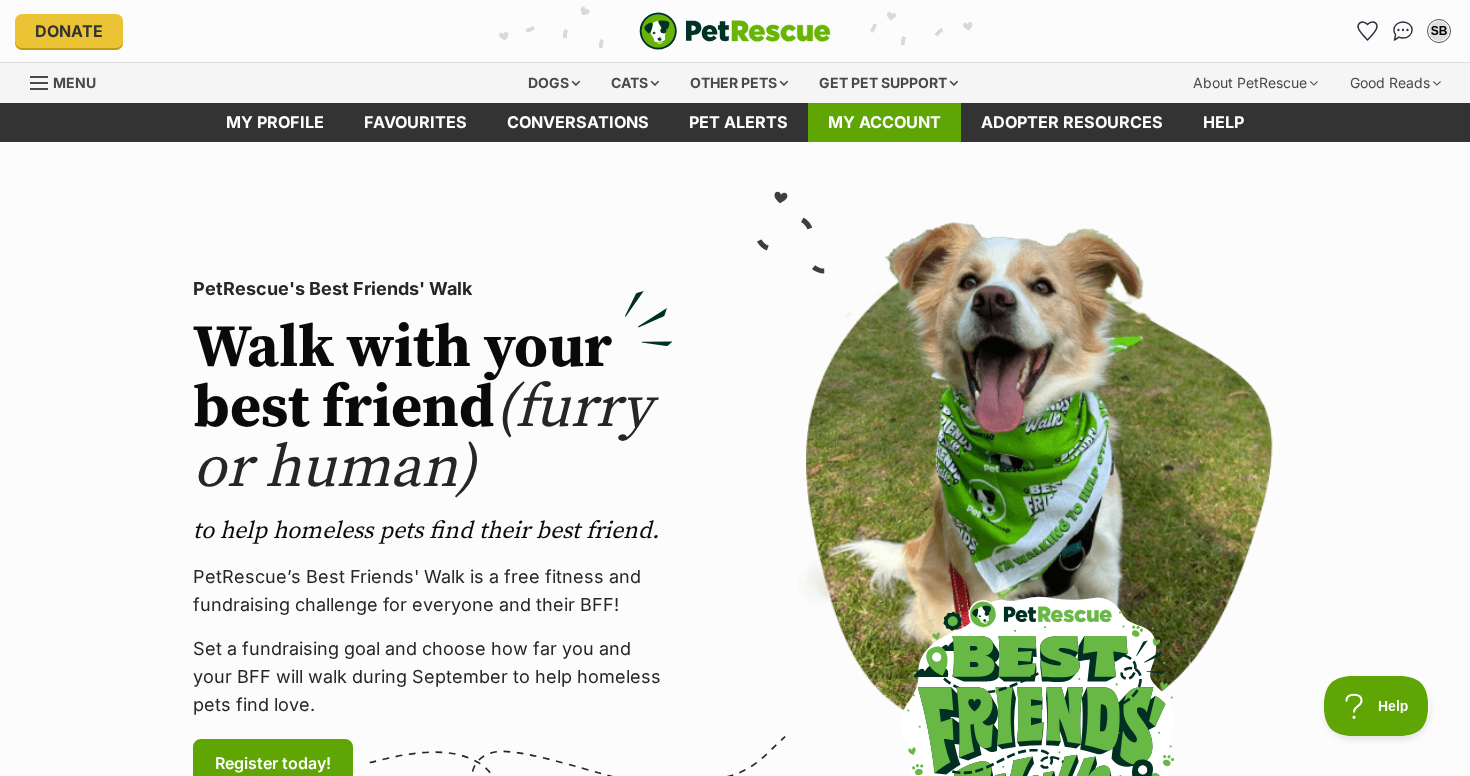 click on "My account" at bounding box center [884, 122] 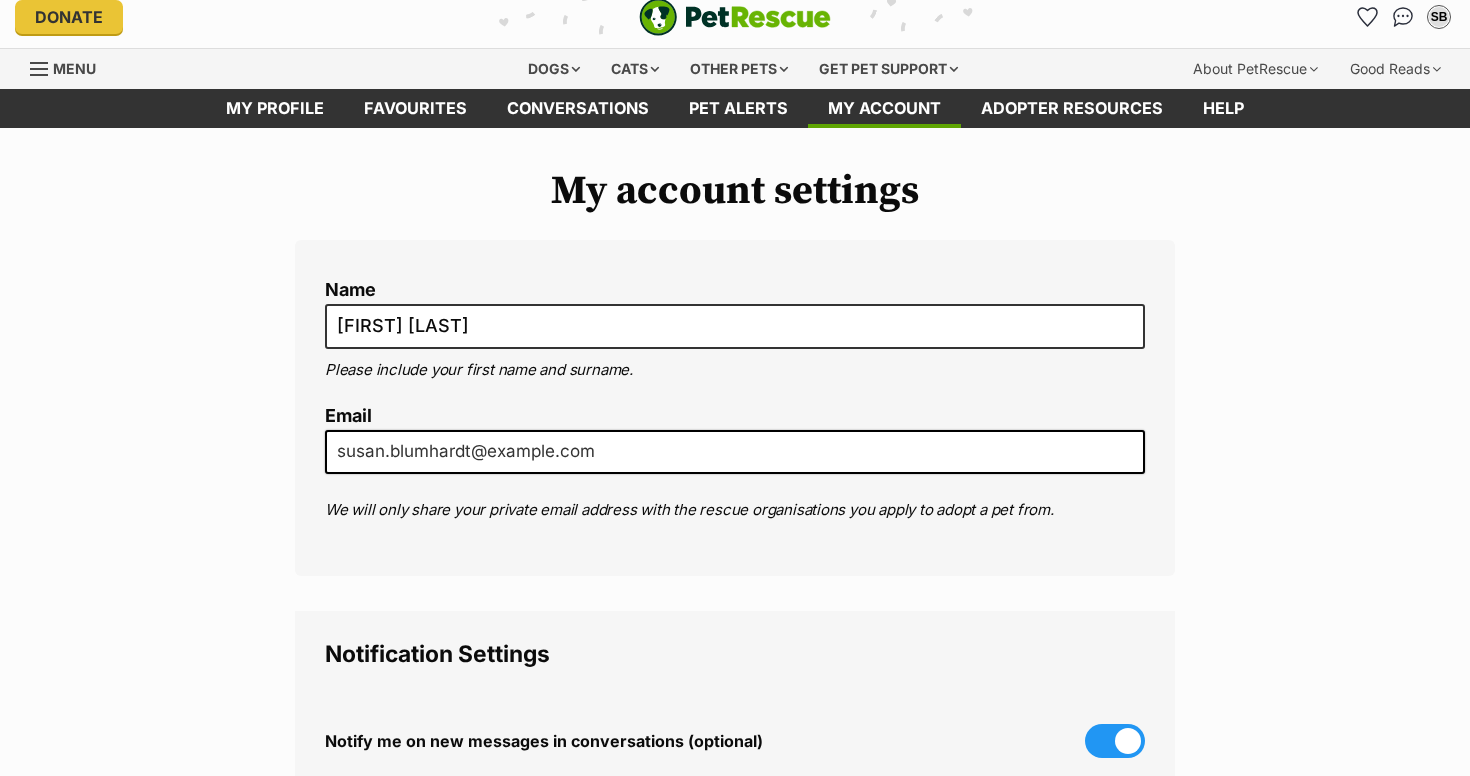 scroll, scrollTop: 0, scrollLeft: 0, axis: both 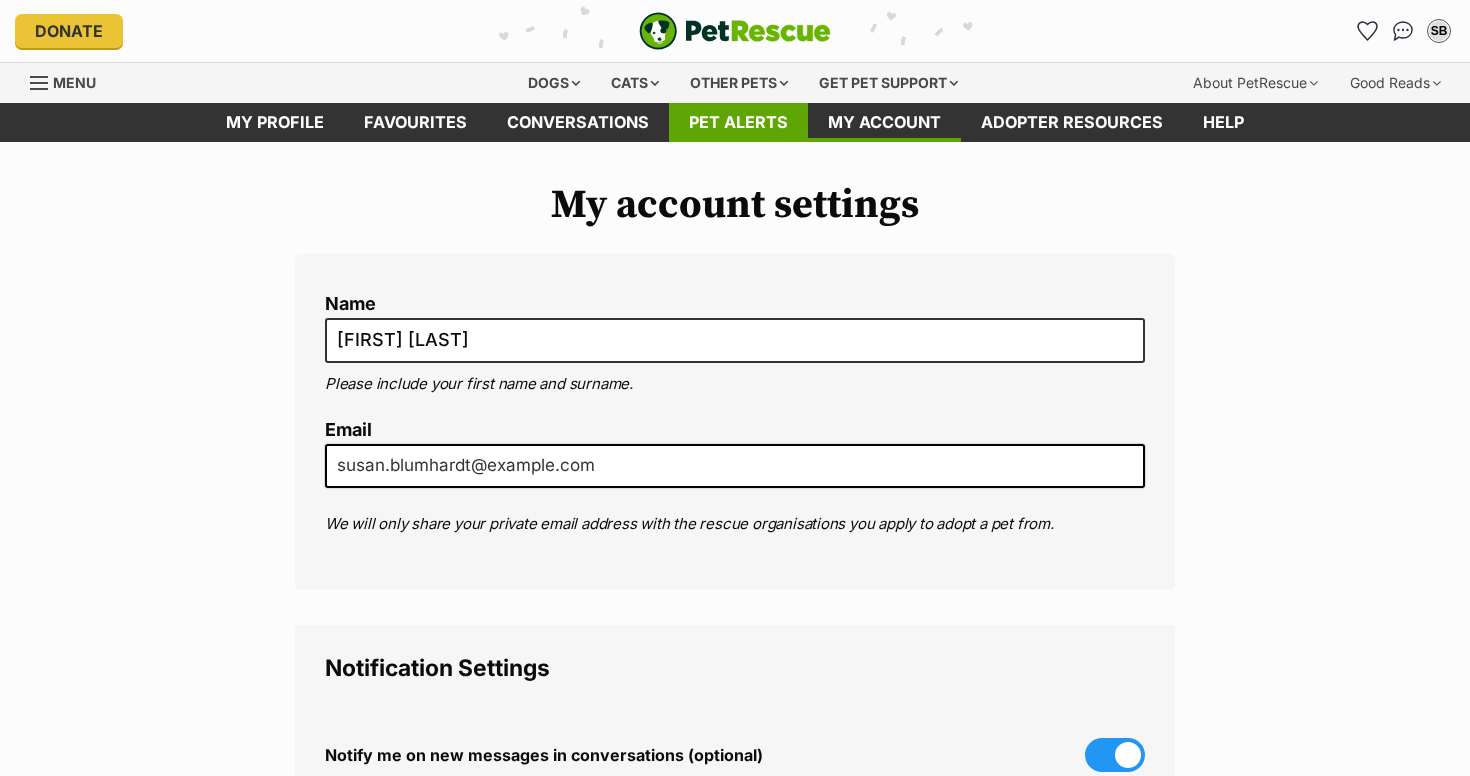 click on "Pet alerts" at bounding box center [738, 122] 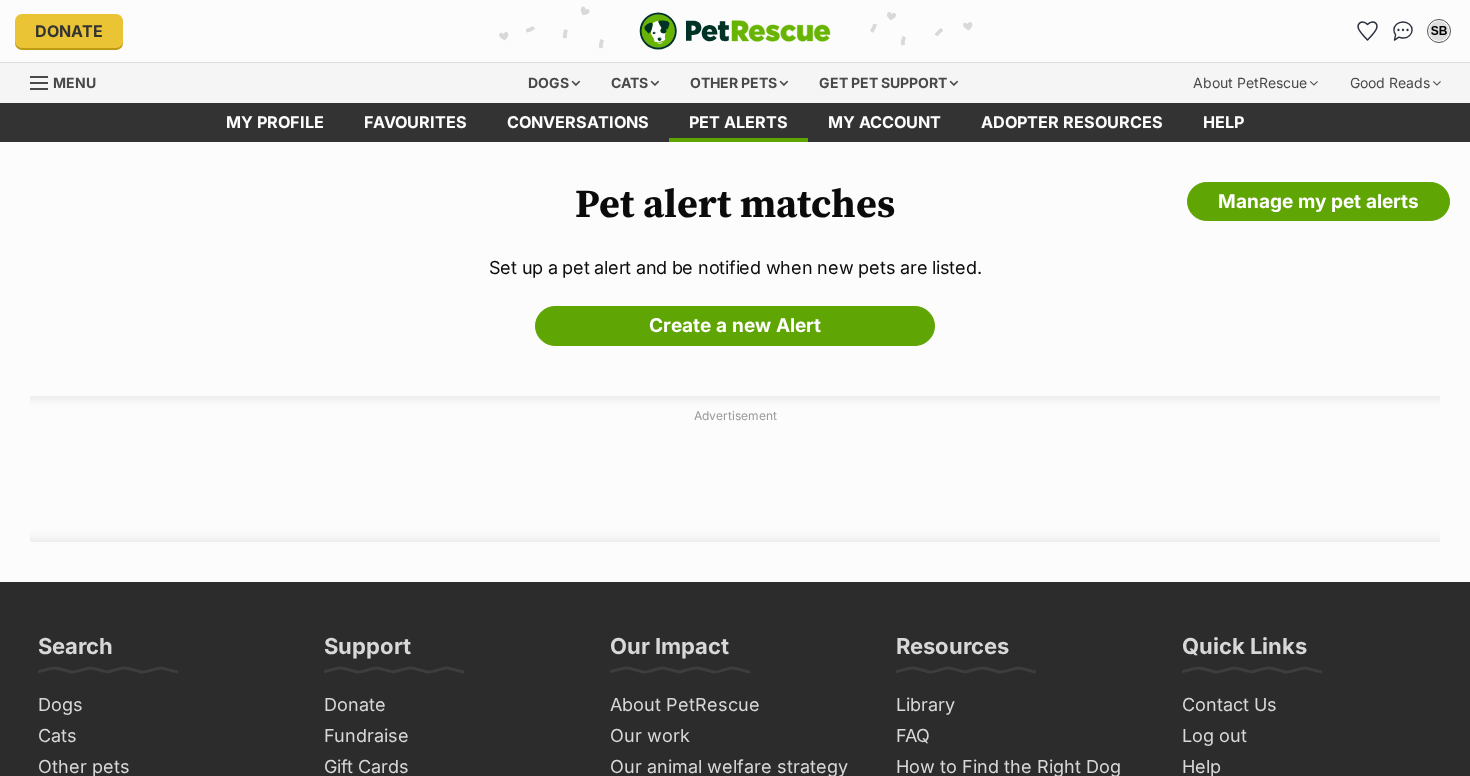 scroll, scrollTop: 0, scrollLeft: 0, axis: both 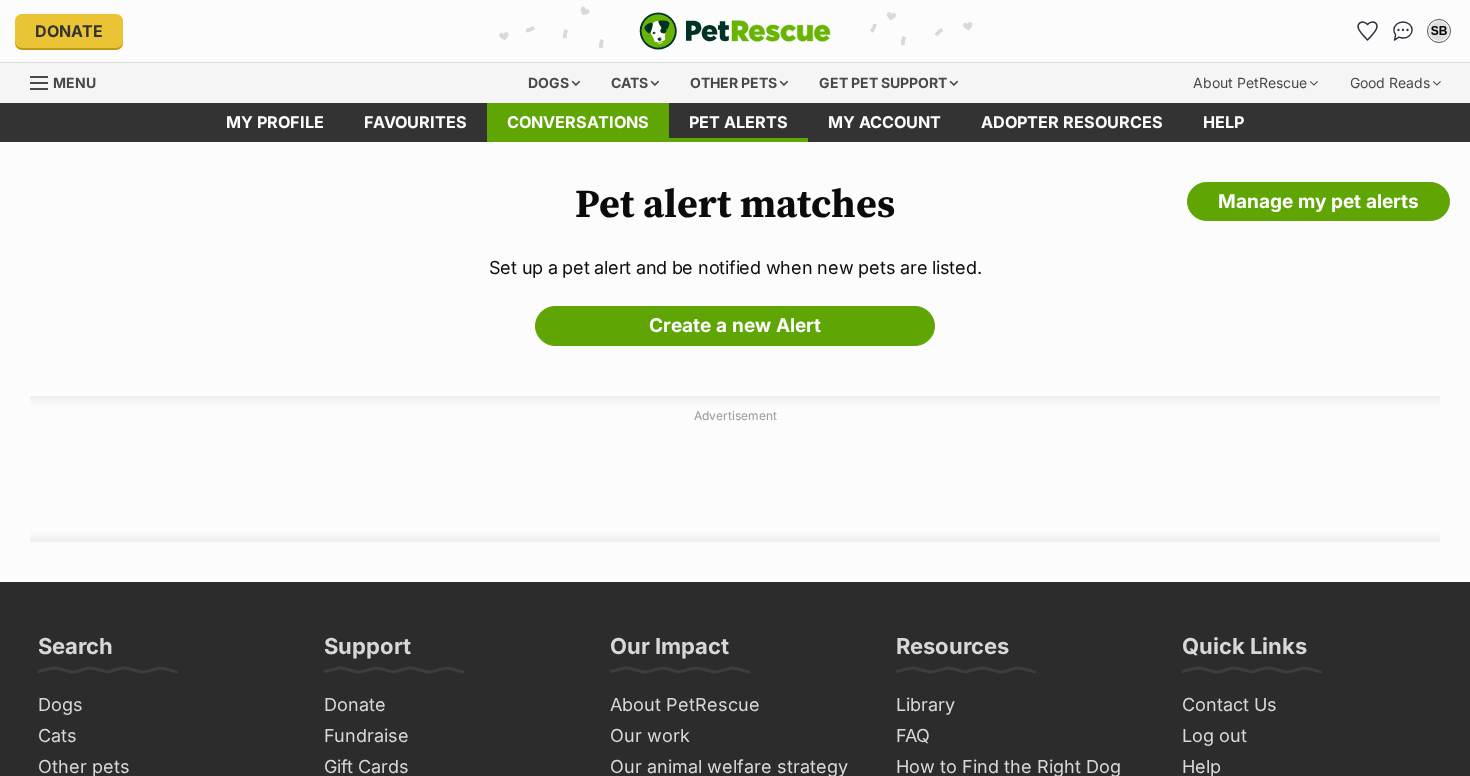 click on "Conversations" at bounding box center [578, 122] 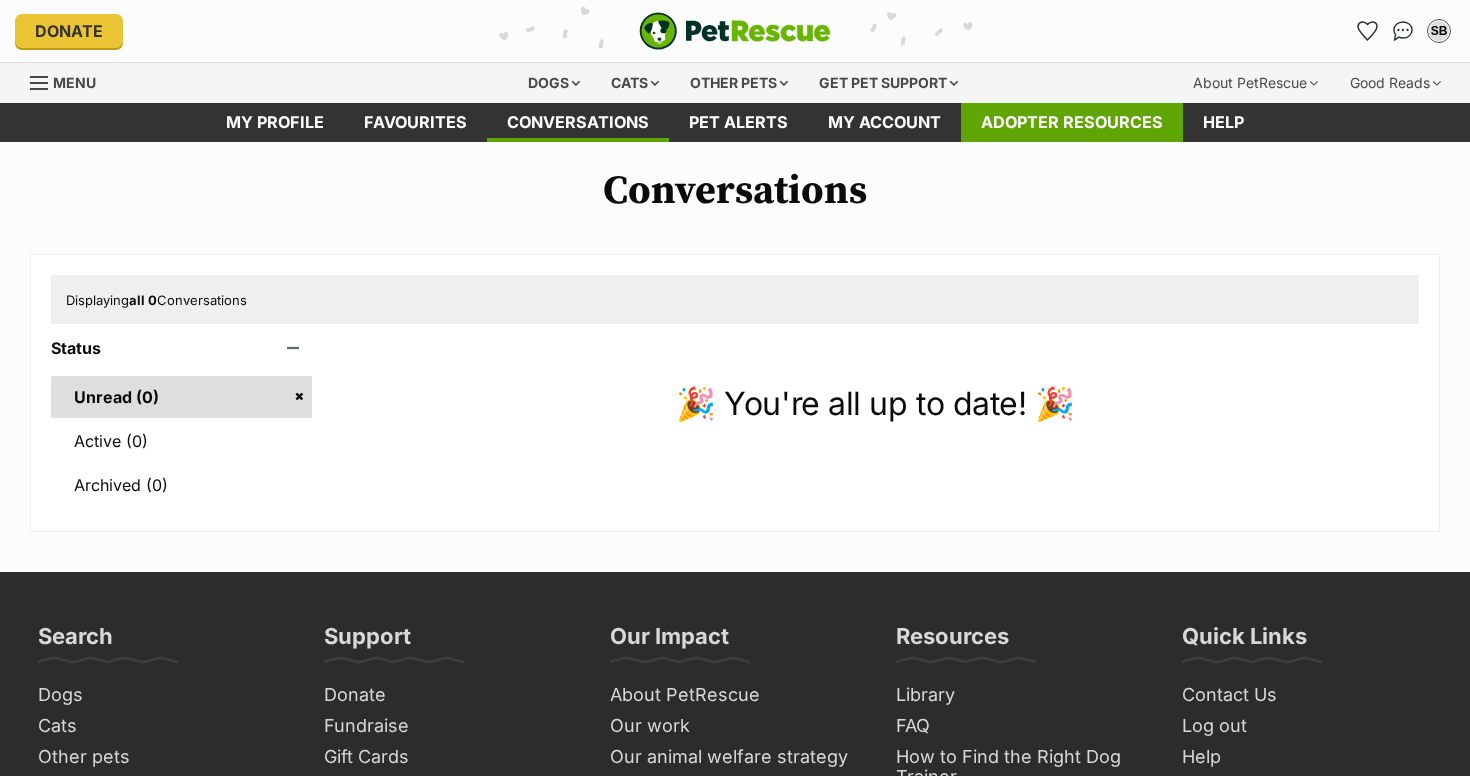 scroll, scrollTop: 0, scrollLeft: 0, axis: both 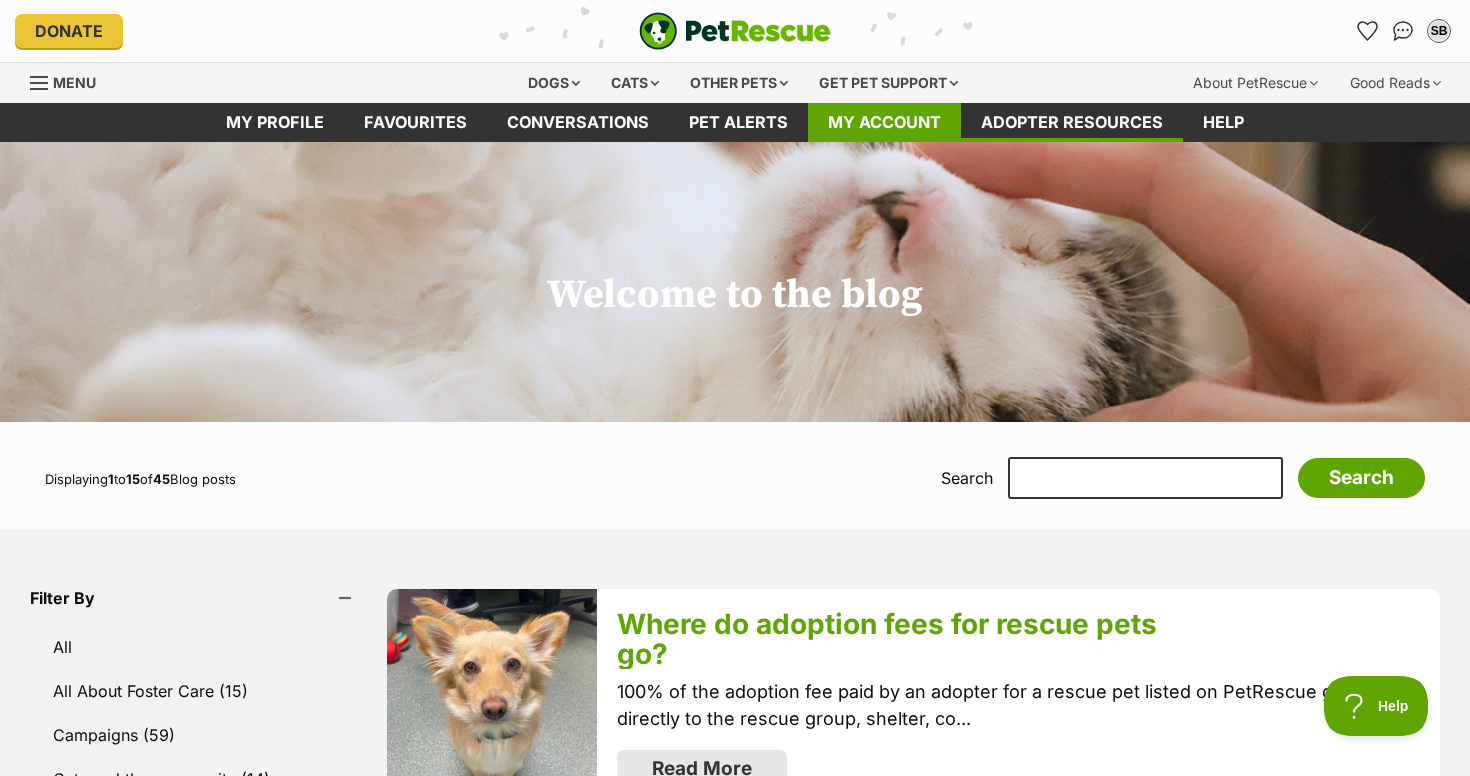 click on "My account" at bounding box center (884, 122) 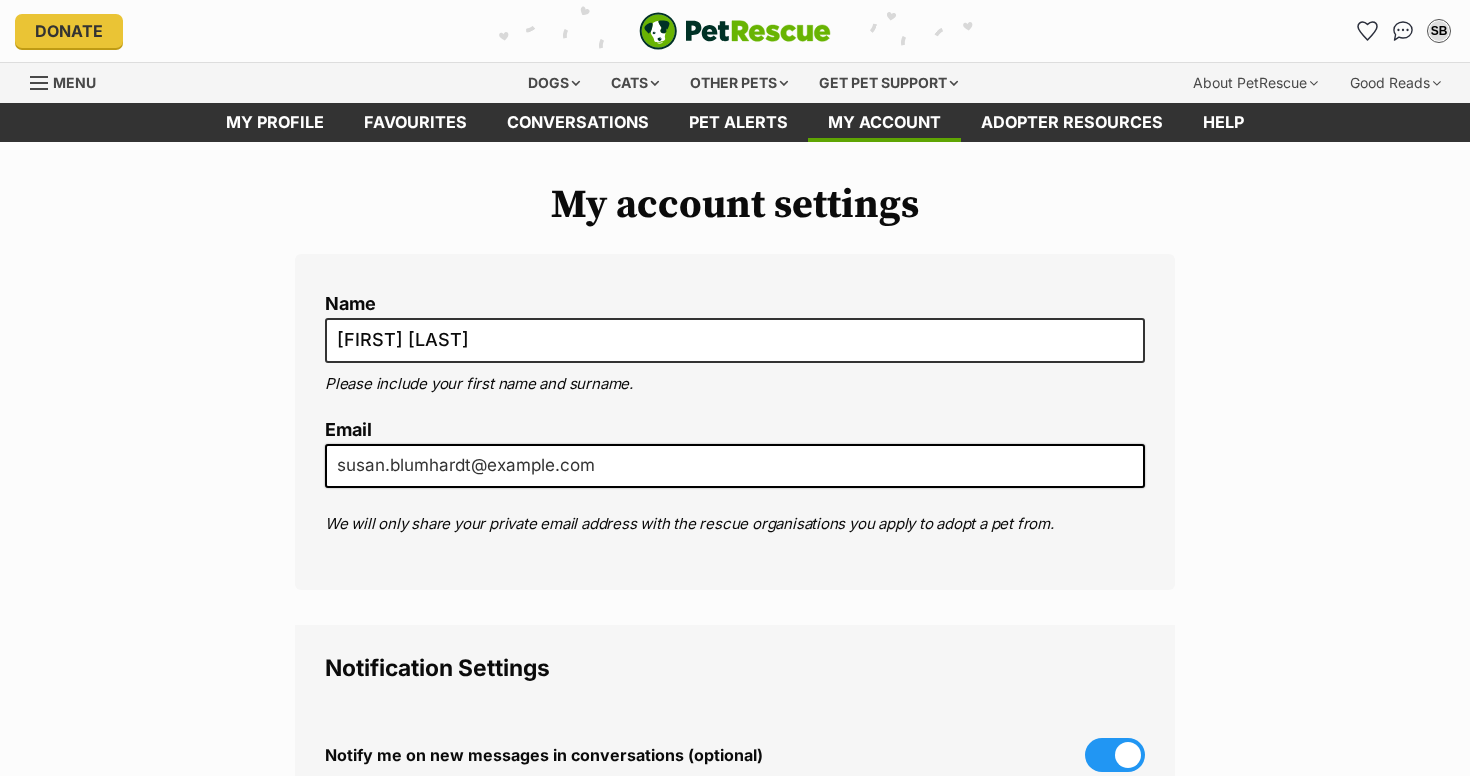 scroll, scrollTop: 0, scrollLeft: 0, axis: both 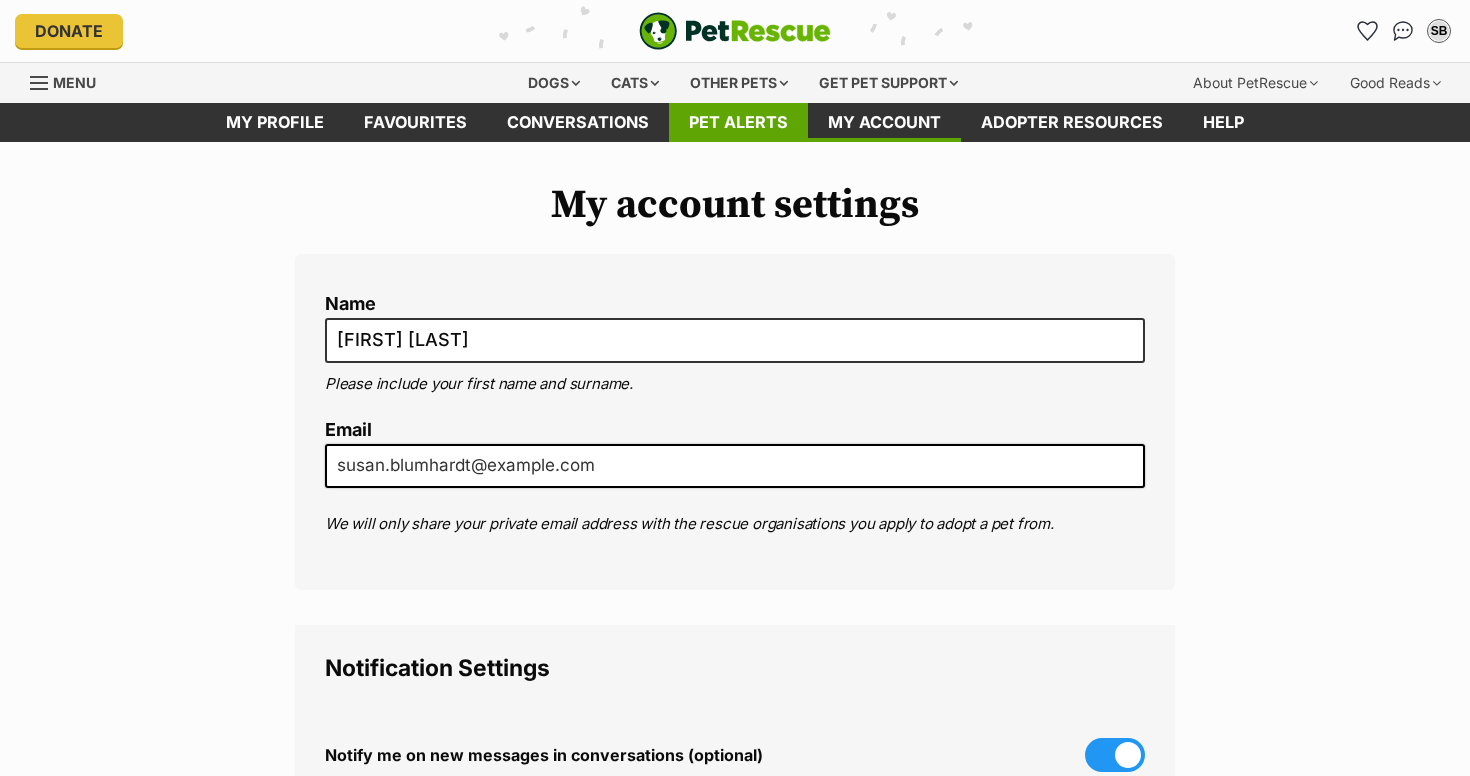 click on "Pet alerts" at bounding box center [738, 122] 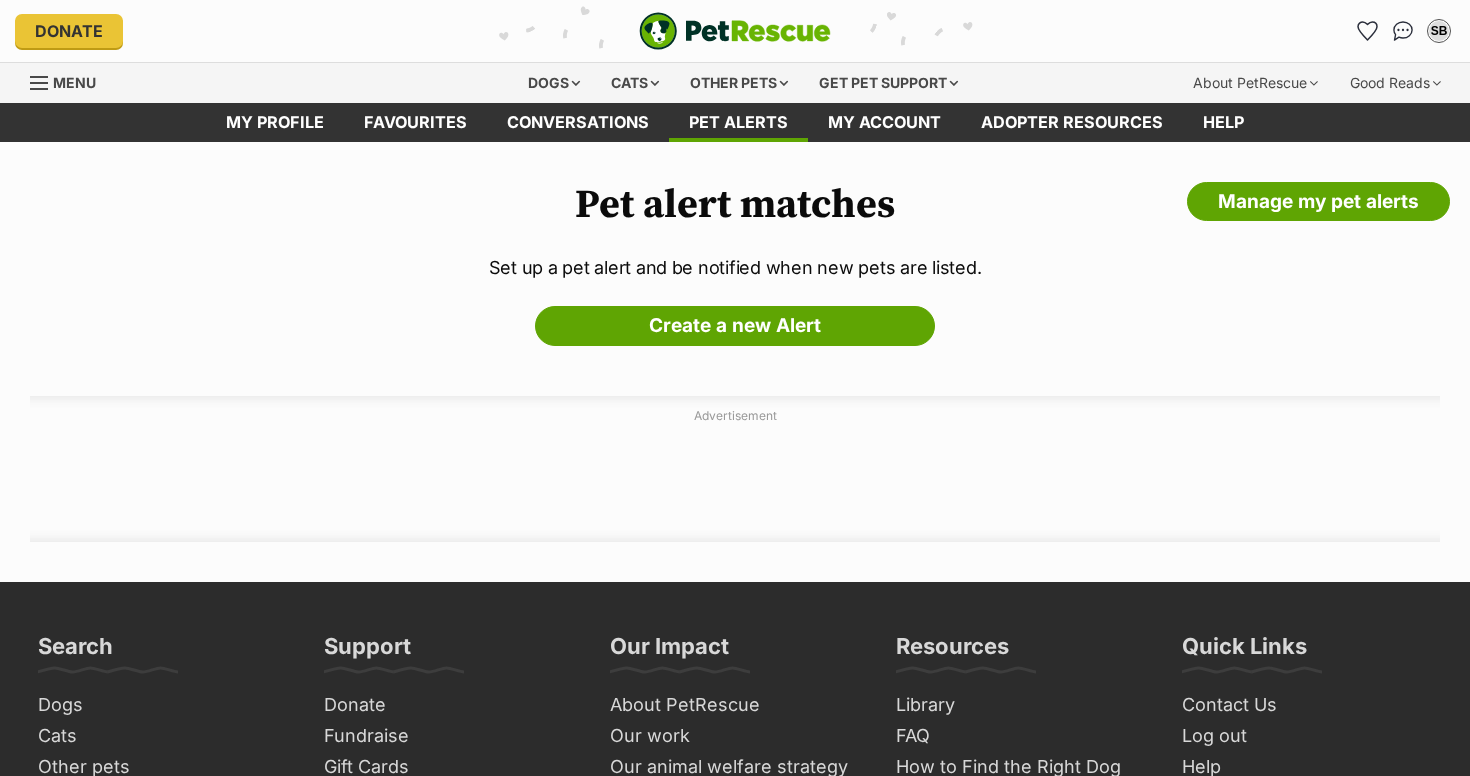 scroll, scrollTop: 0, scrollLeft: 0, axis: both 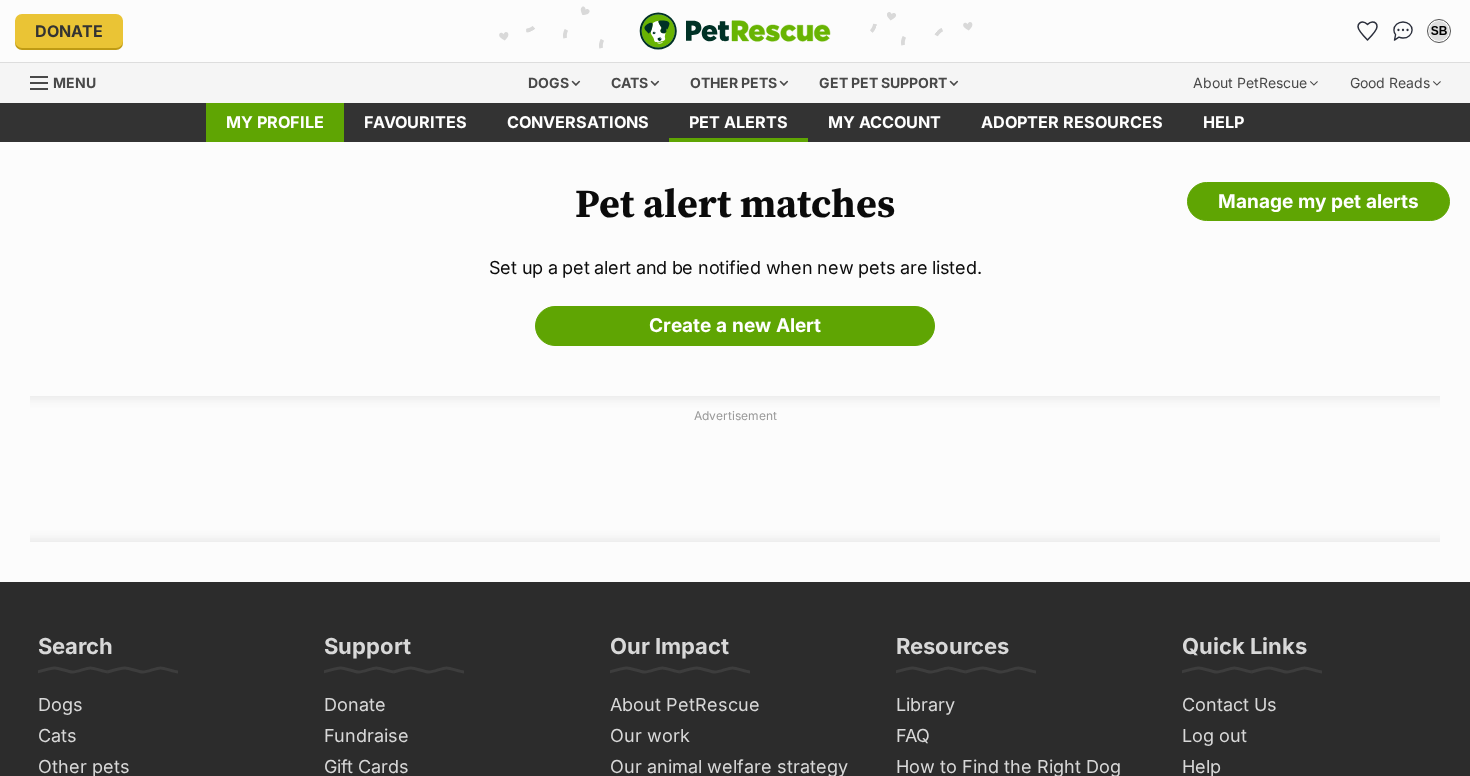 click on "My profile" at bounding box center [275, 122] 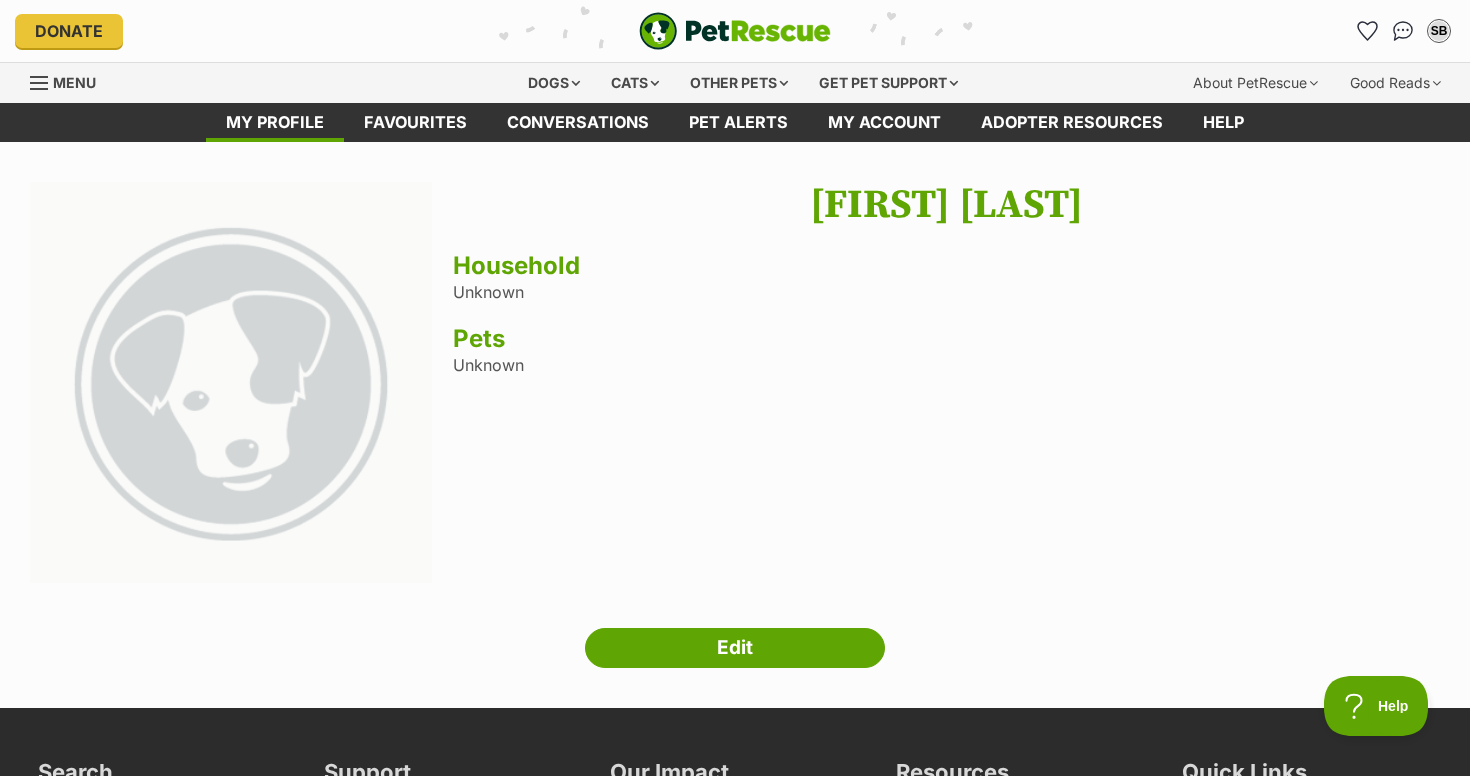 scroll, scrollTop: 0, scrollLeft: 0, axis: both 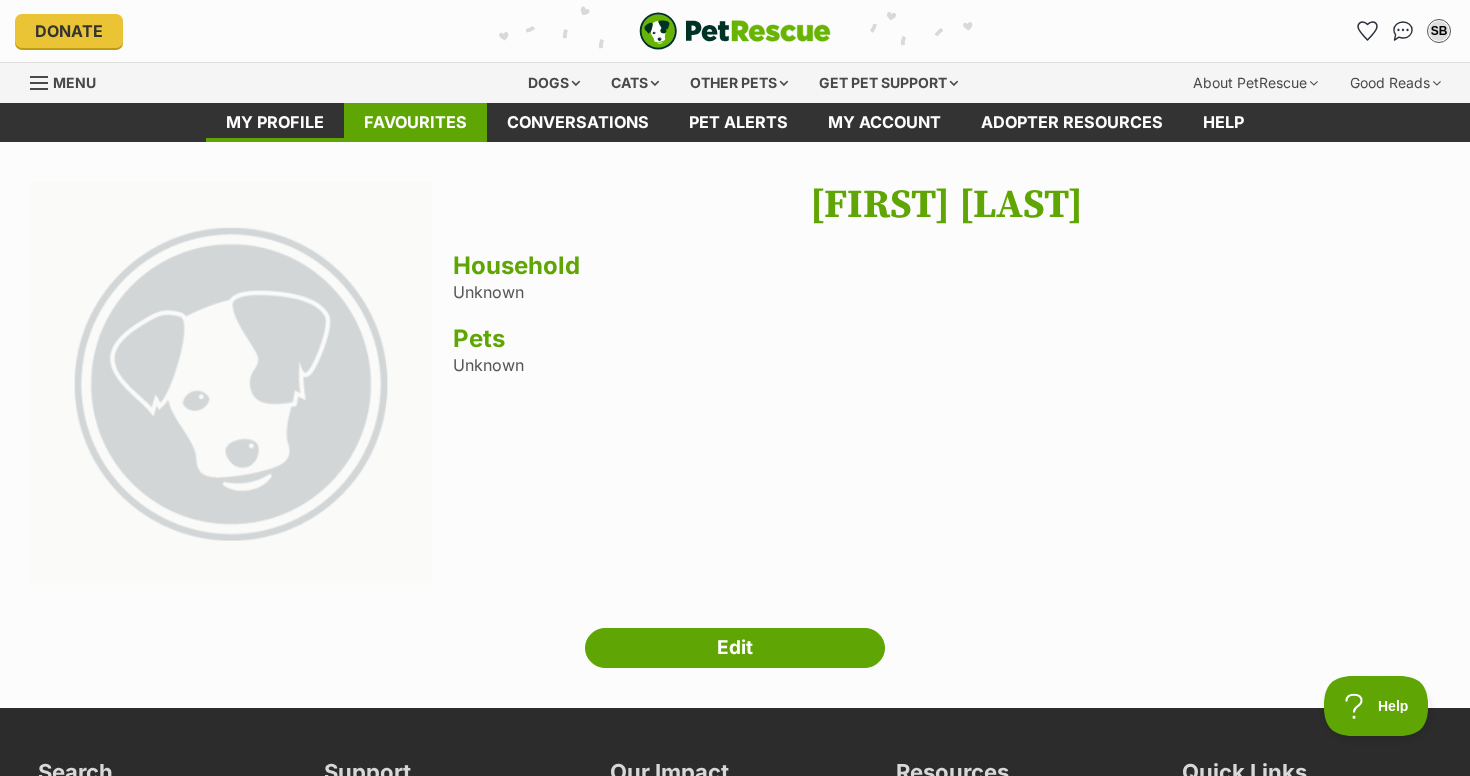 click on "Favourites" at bounding box center [415, 122] 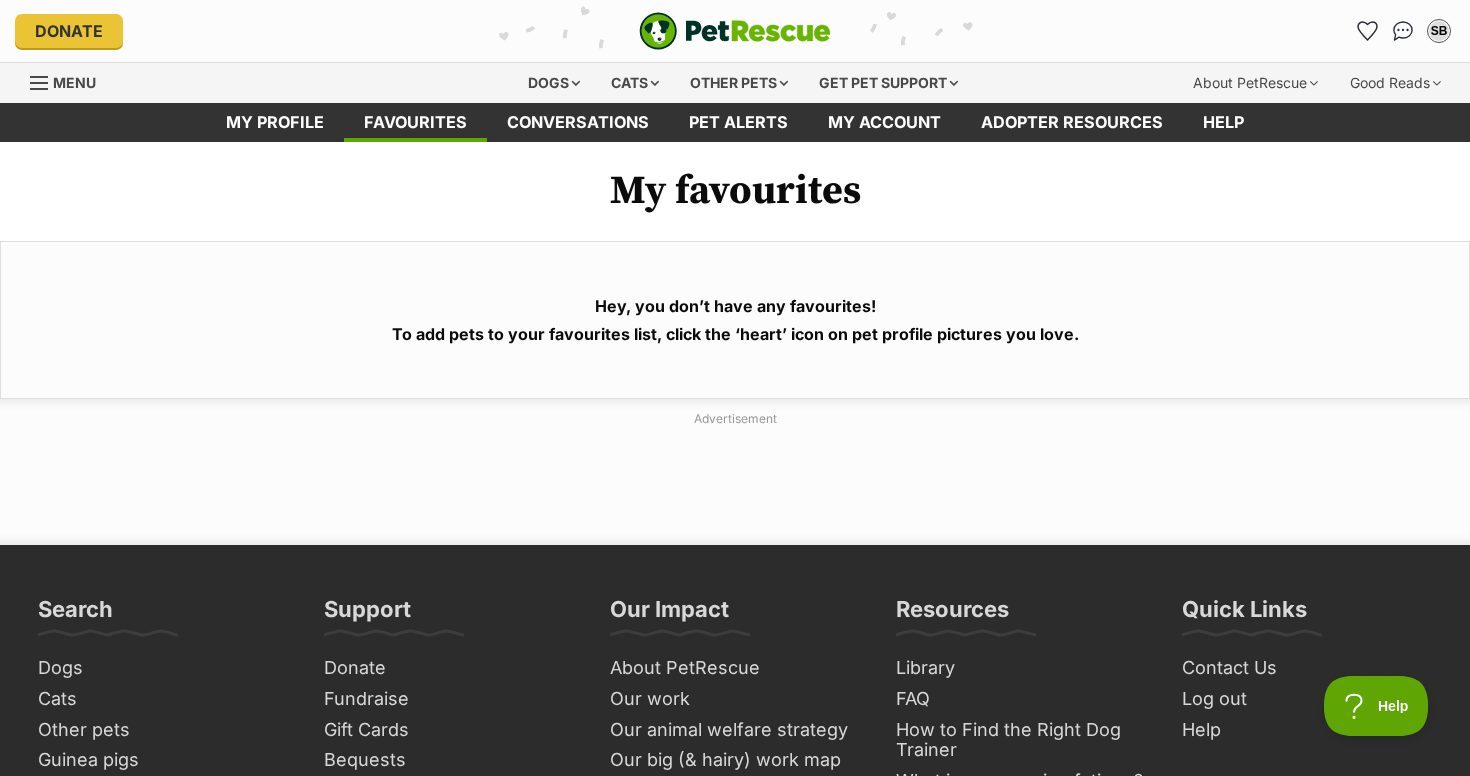 scroll, scrollTop: 0, scrollLeft: 0, axis: both 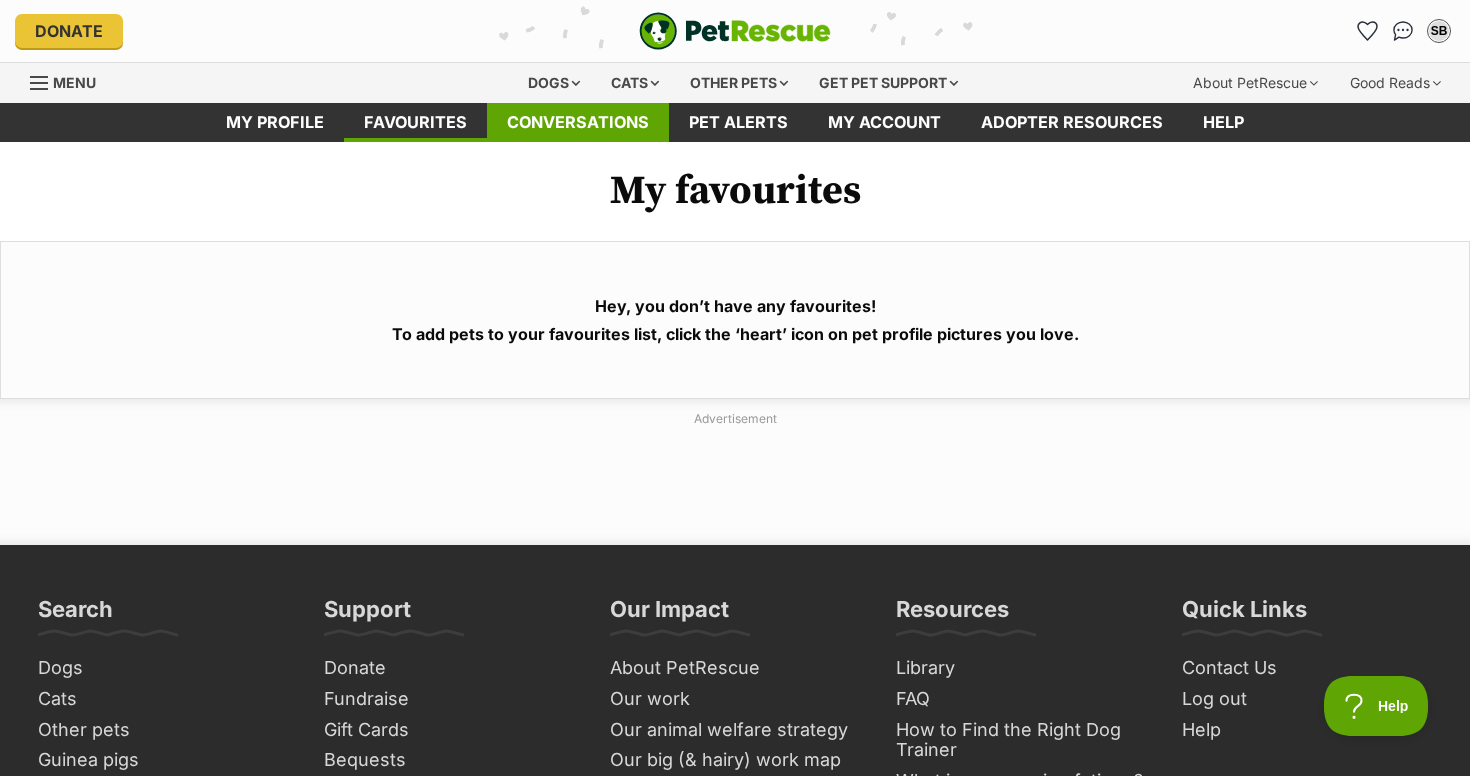 click on "Conversations" at bounding box center [578, 122] 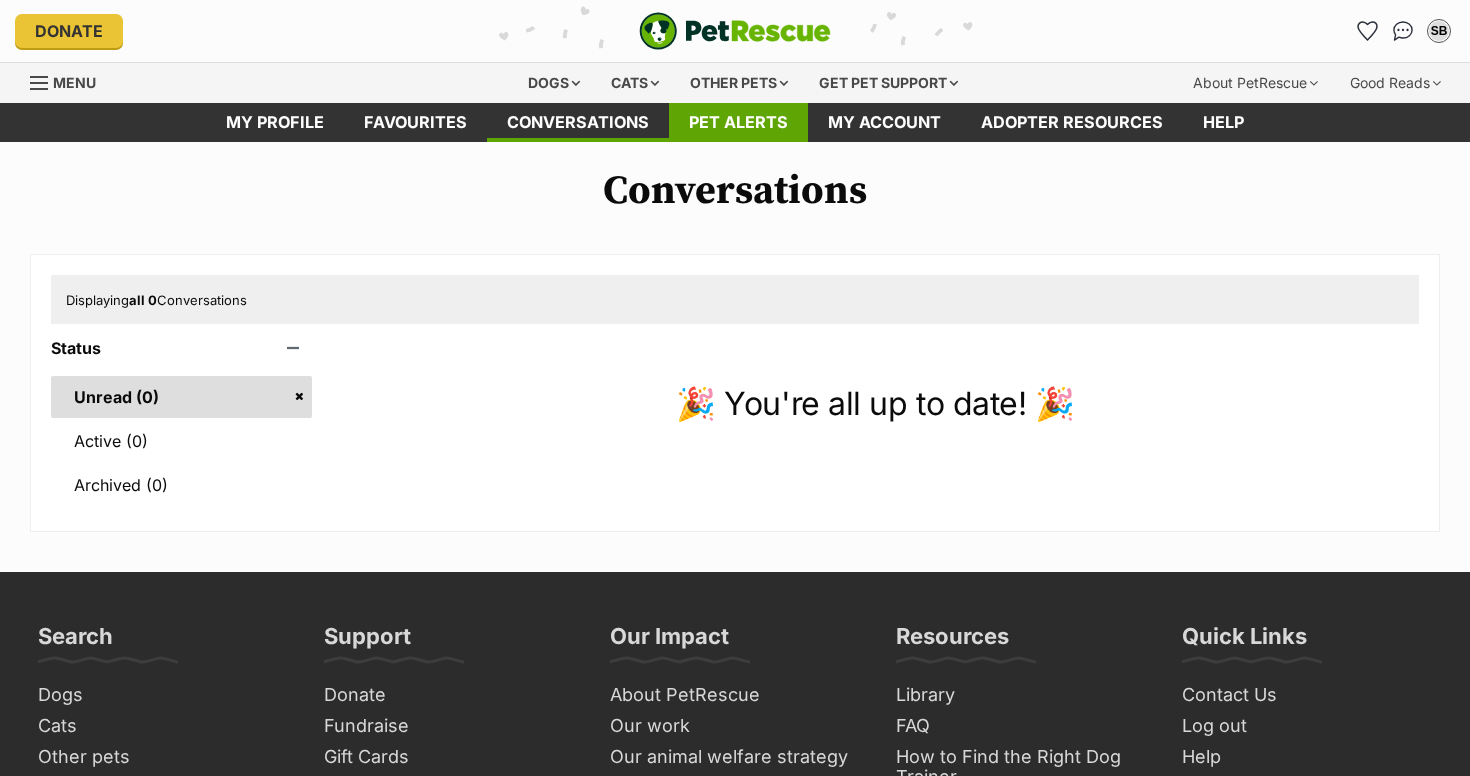 scroll, scrollTop: 0, scrollLeft: 0, axis: both 